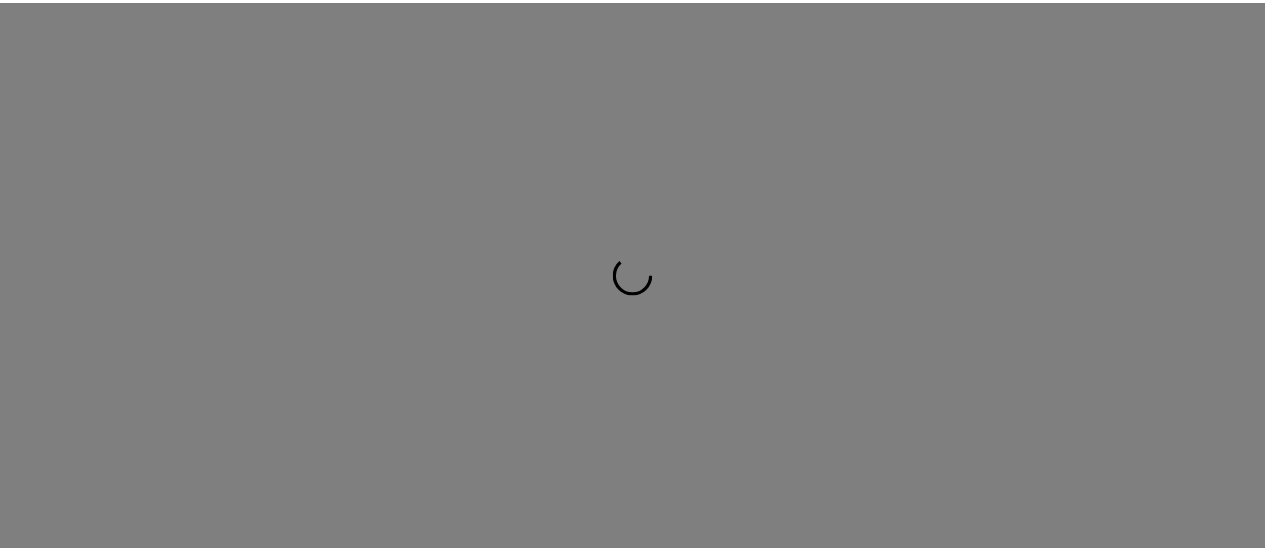 scroll, scrollTop: 0, scrollLeft: 0, axis: both 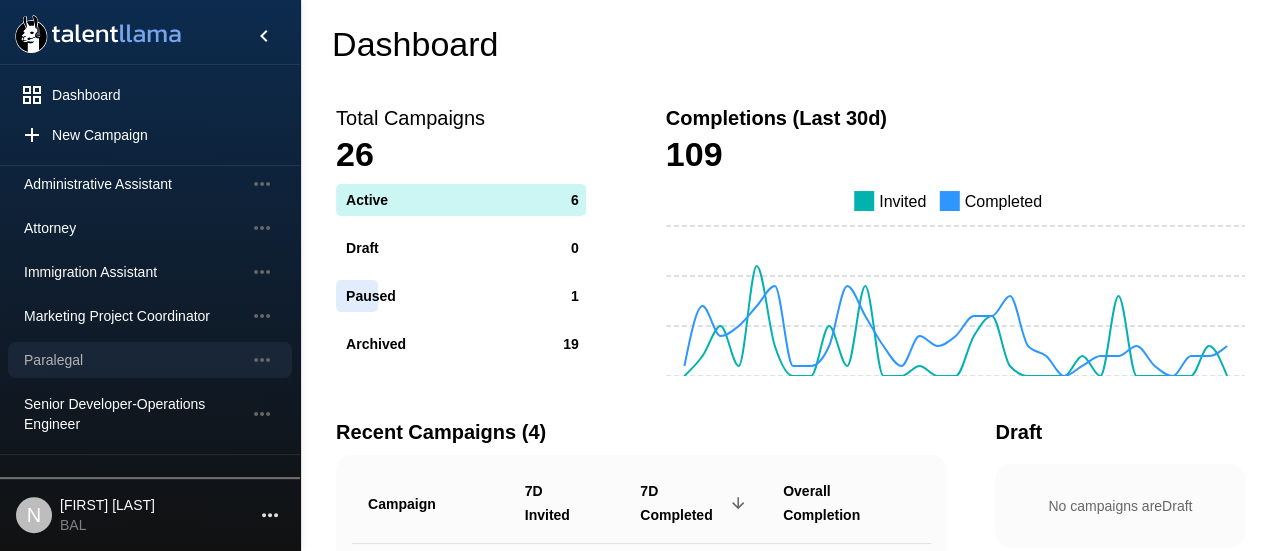 click on "Paralegal" at bounding box center (150, 184) 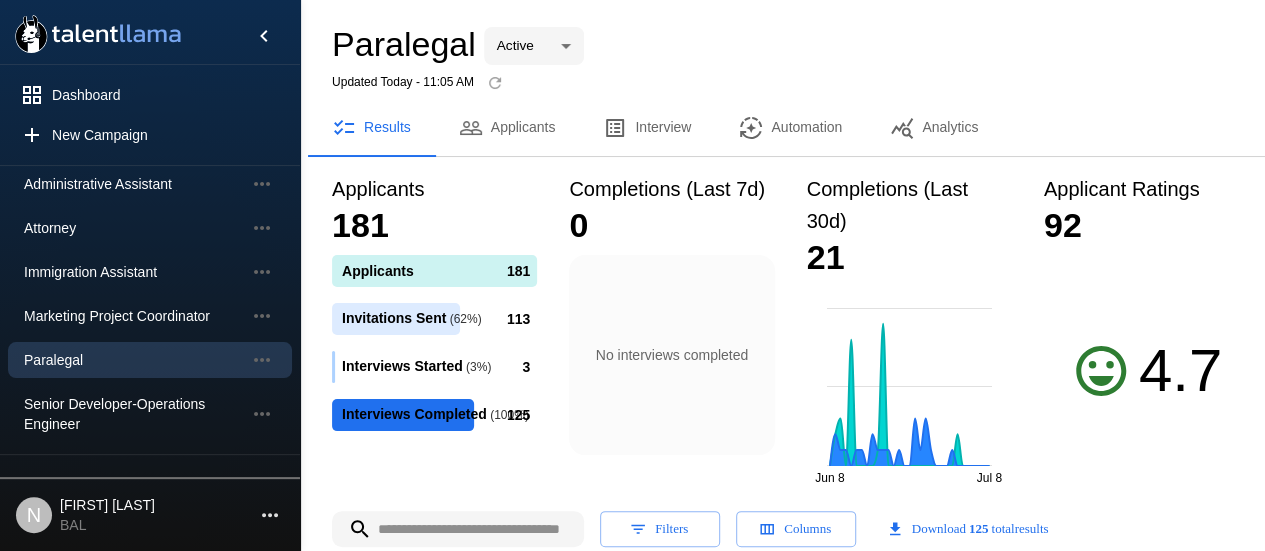 click on "Applicants" at bounding box center [507, 128] 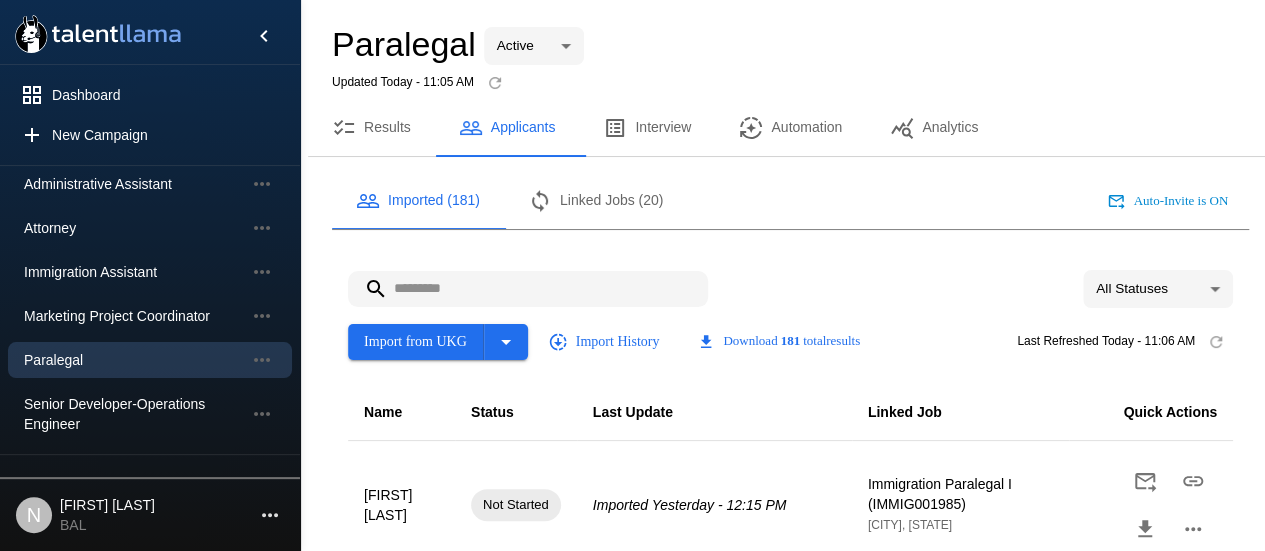 click at bounding box center (528, 289) 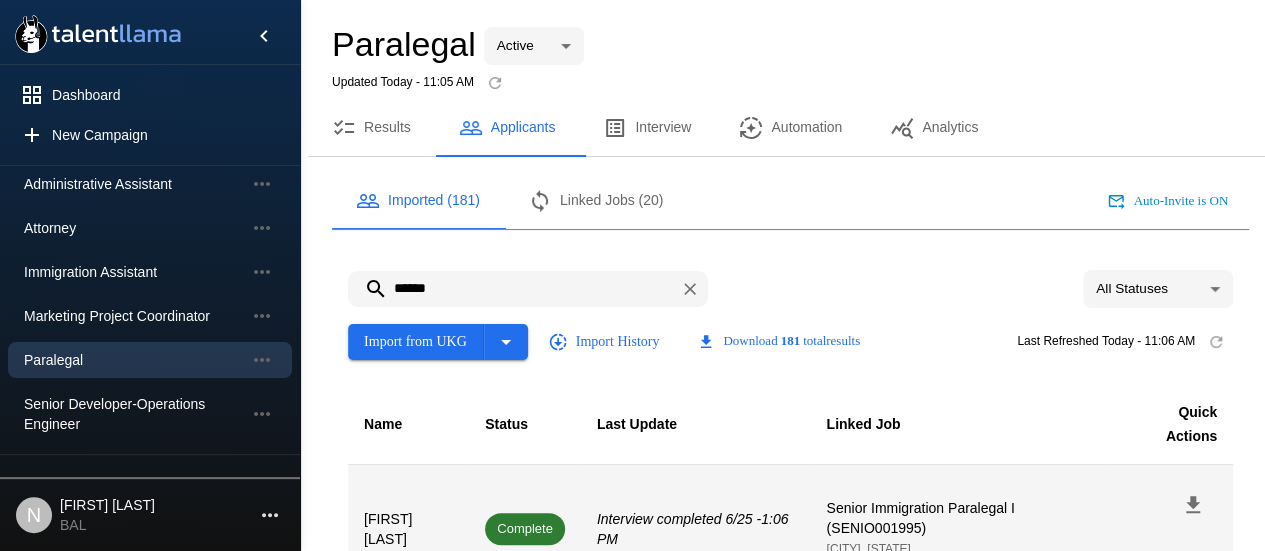 type on "******" 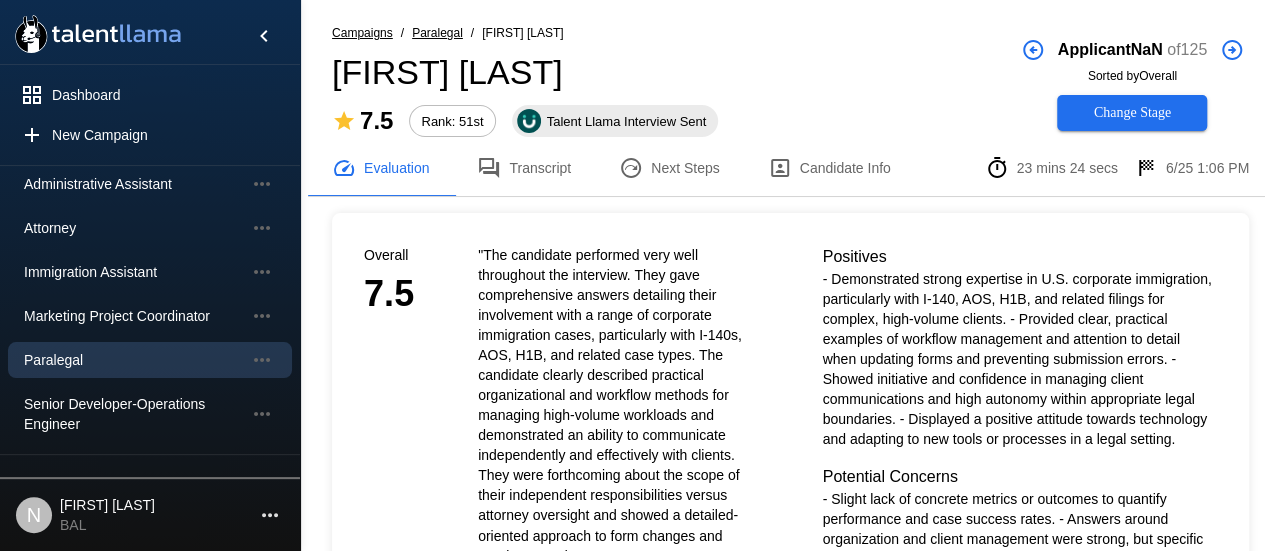 click on "Transcript" at bounding box center (524, 168) 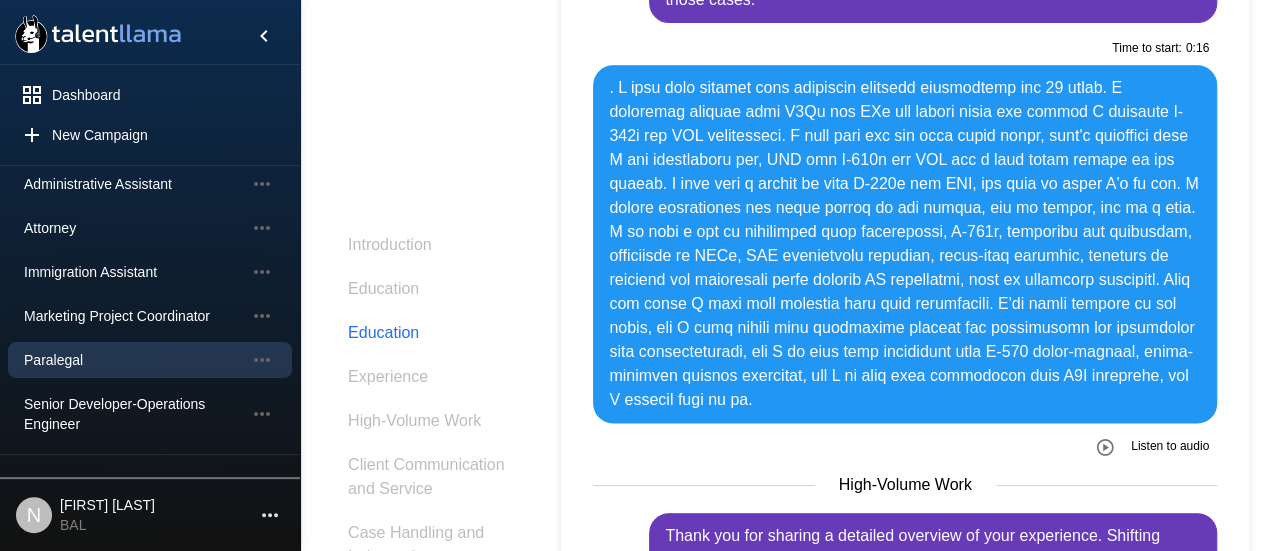 scroll, scrollTop: 1182, scrollLeft: 0, axis: vertical 